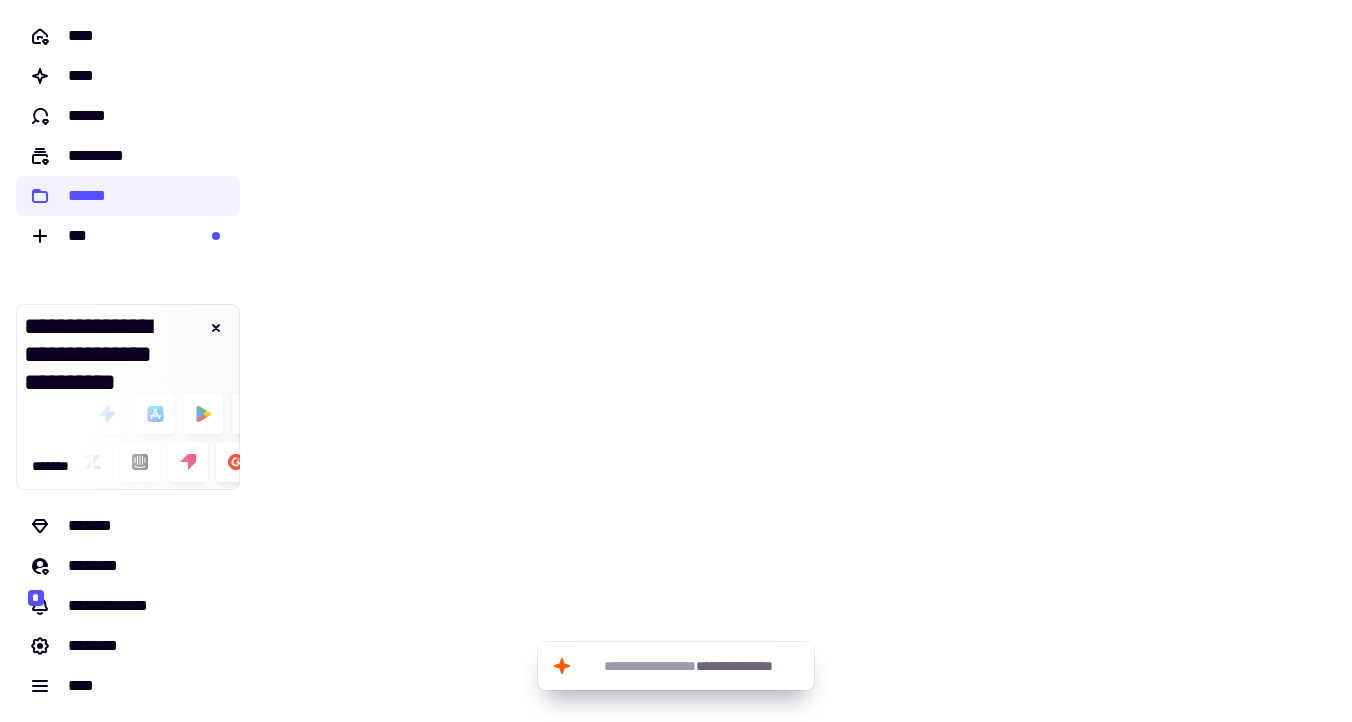 scroll, scrollTop: 0, scrollLeft: 0, axis: both 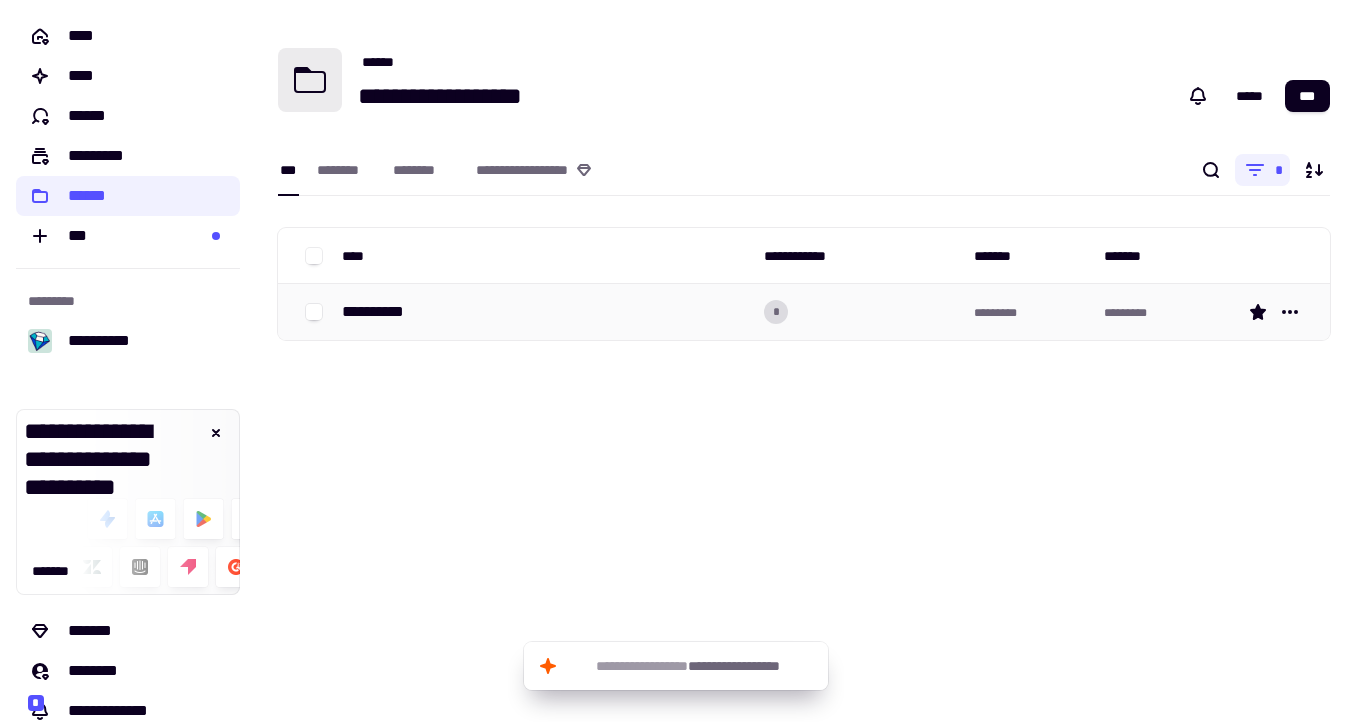 click on "**********" at bounding box center (545, 312) 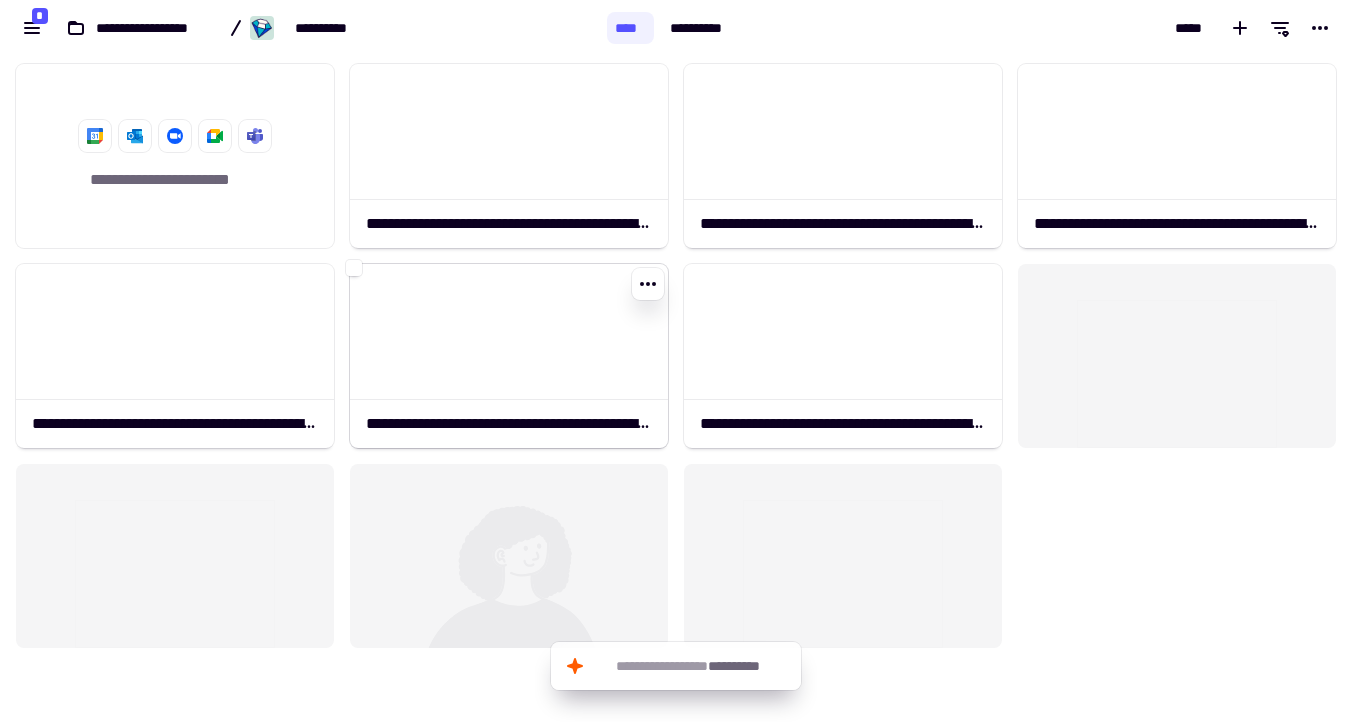 scroll, scrollTop: 666, scrollLeft: 1352, axis: both 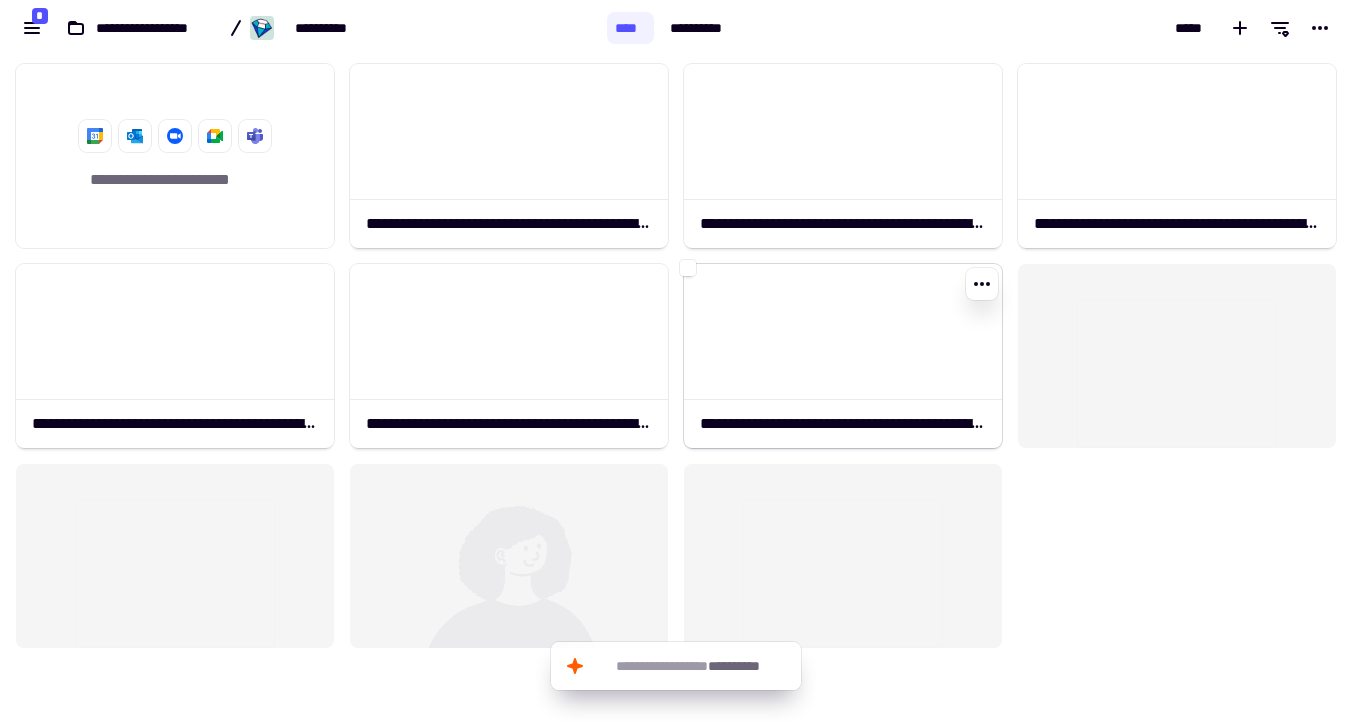 click 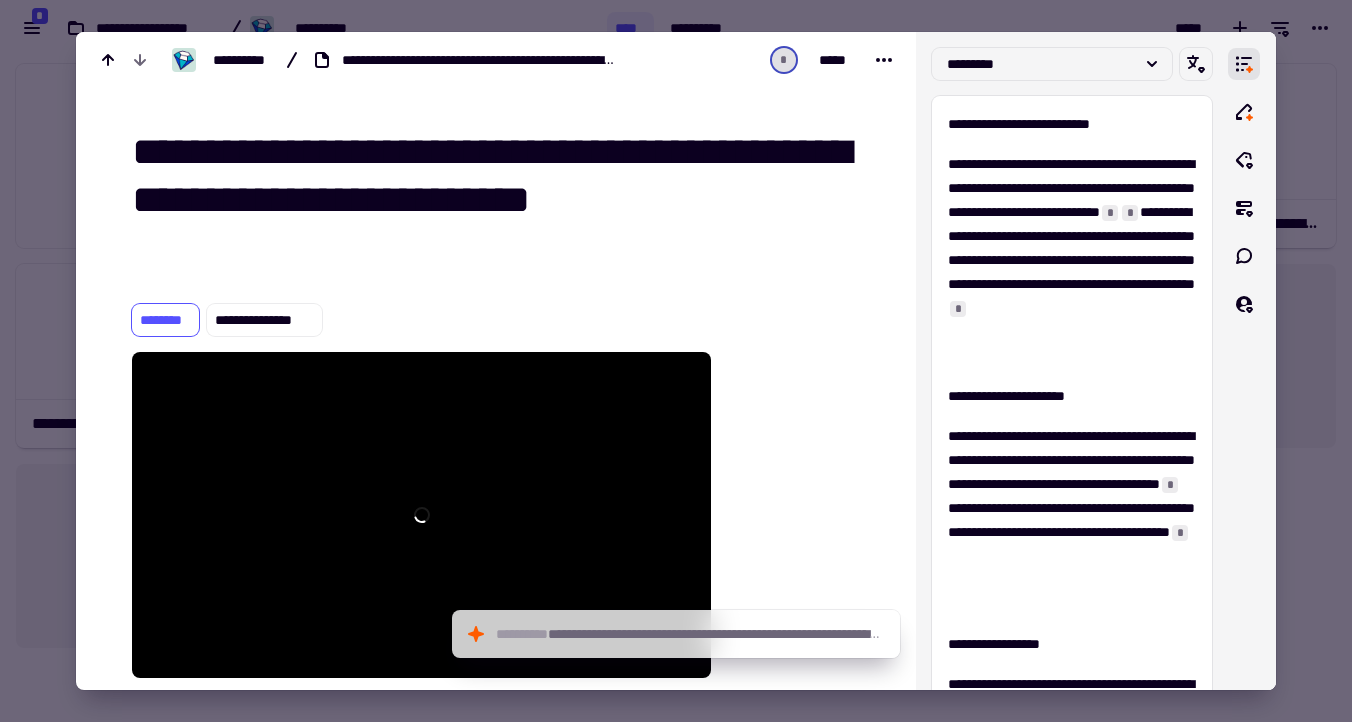 click at bounding box center (676, 361) 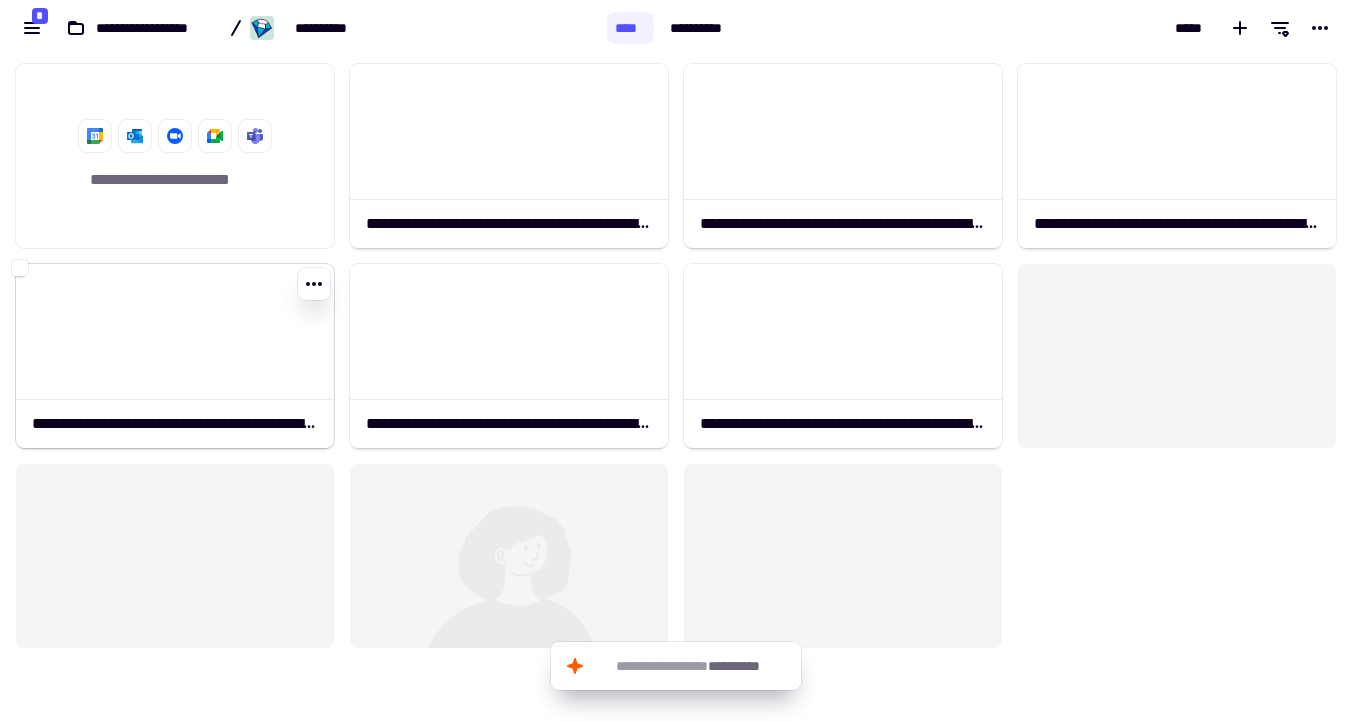 click 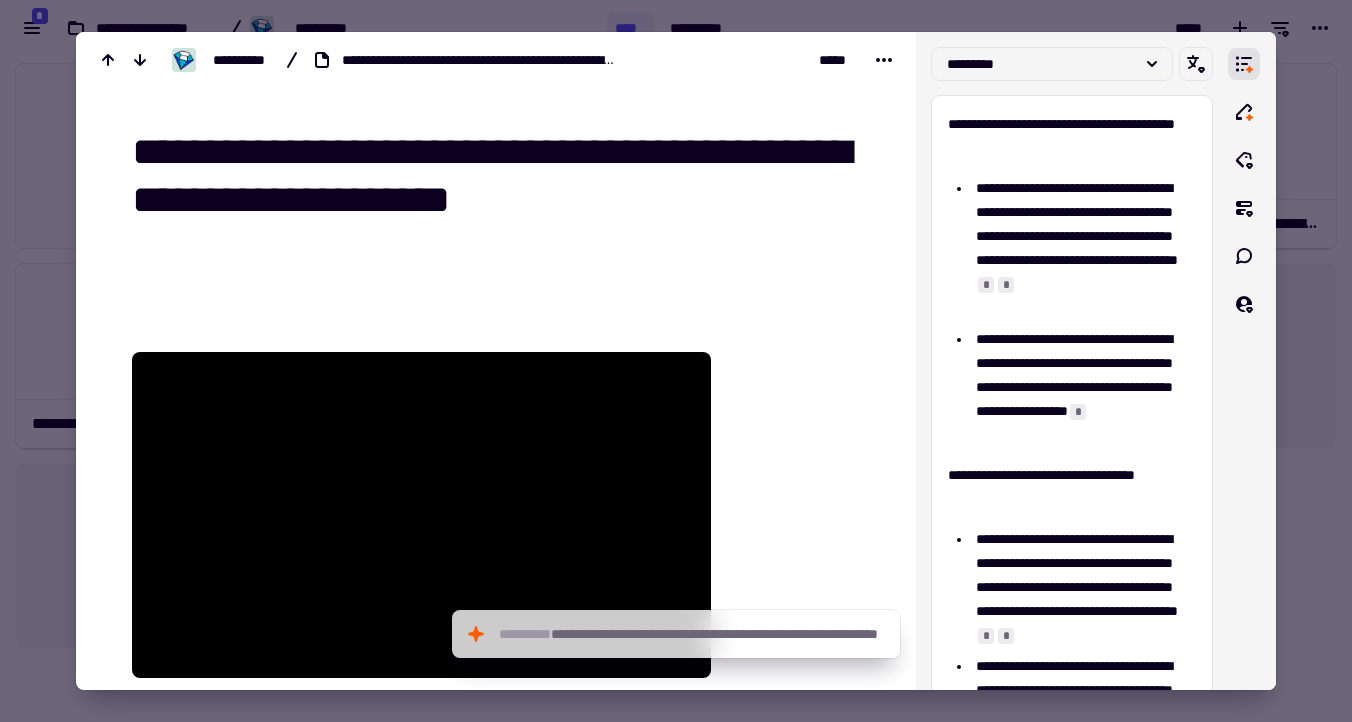 click at bounding box center [799, 11265] 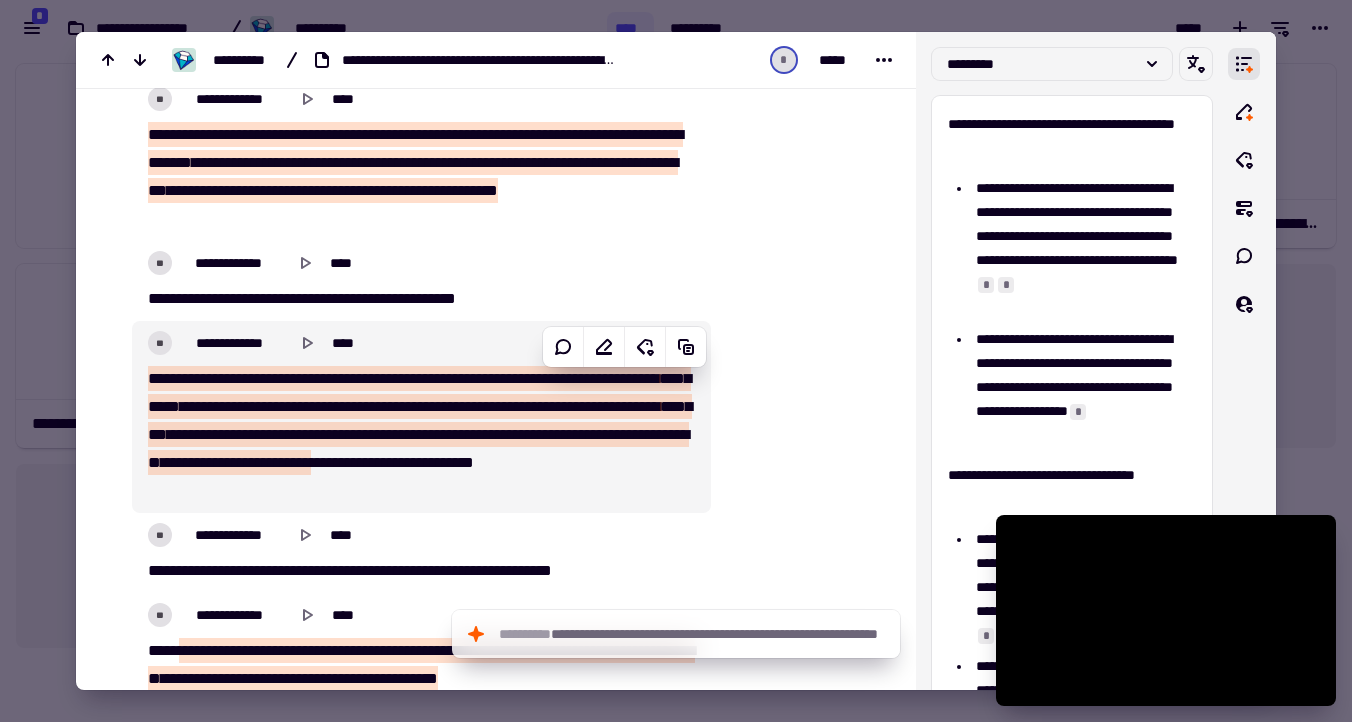 scroll, scrollTop: 5183, scrollLeft: 0, axis: vertical 